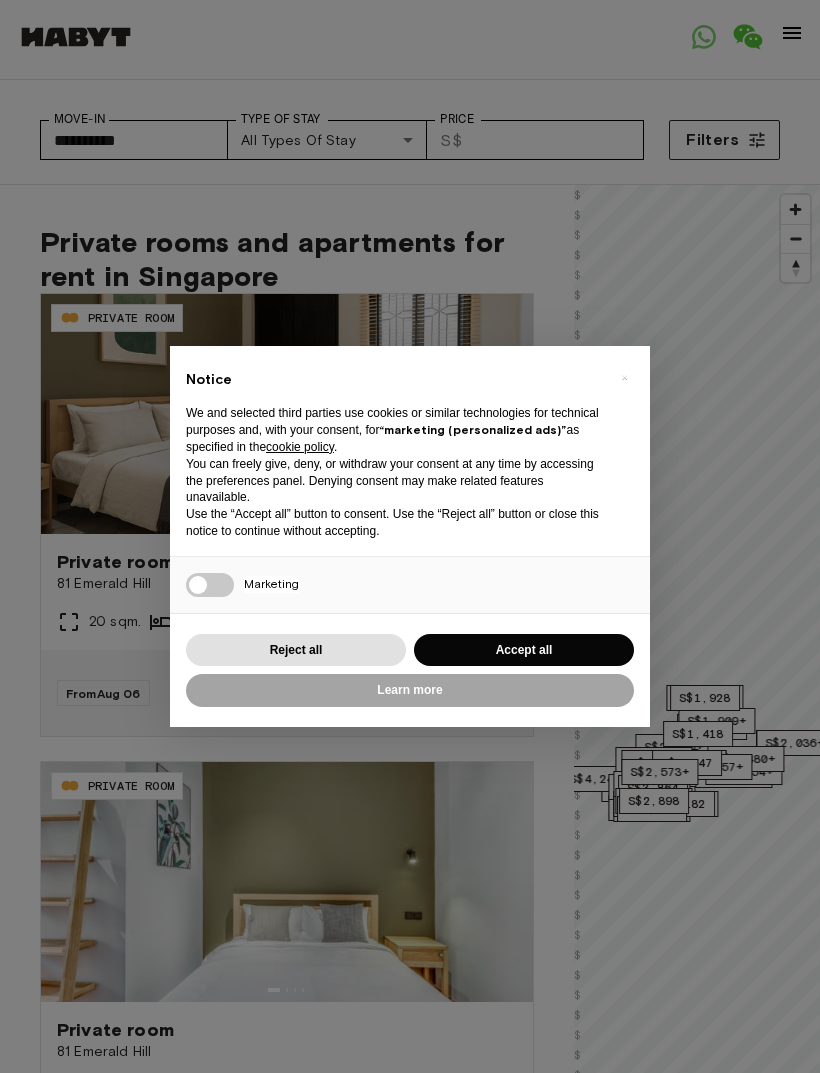 scroll, scrollTop: 0, scrollLeft: 0, axis: both 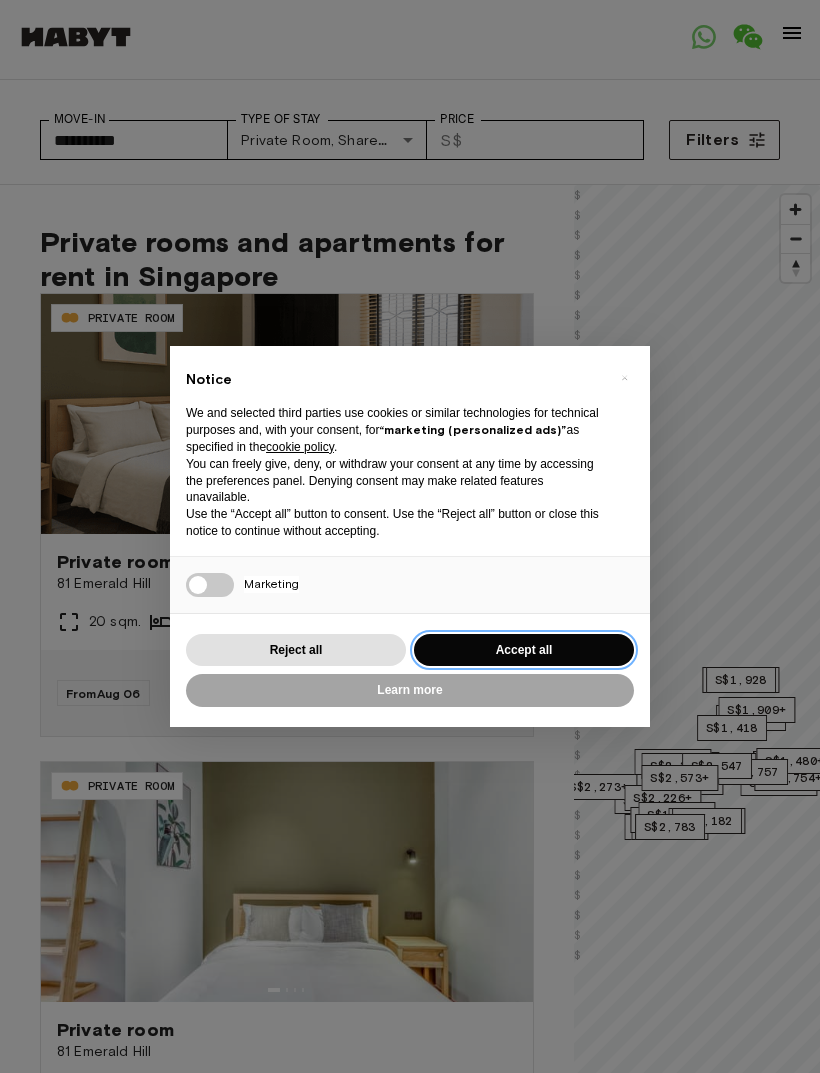 click on "Accept all" at bounding box center [524, 650] 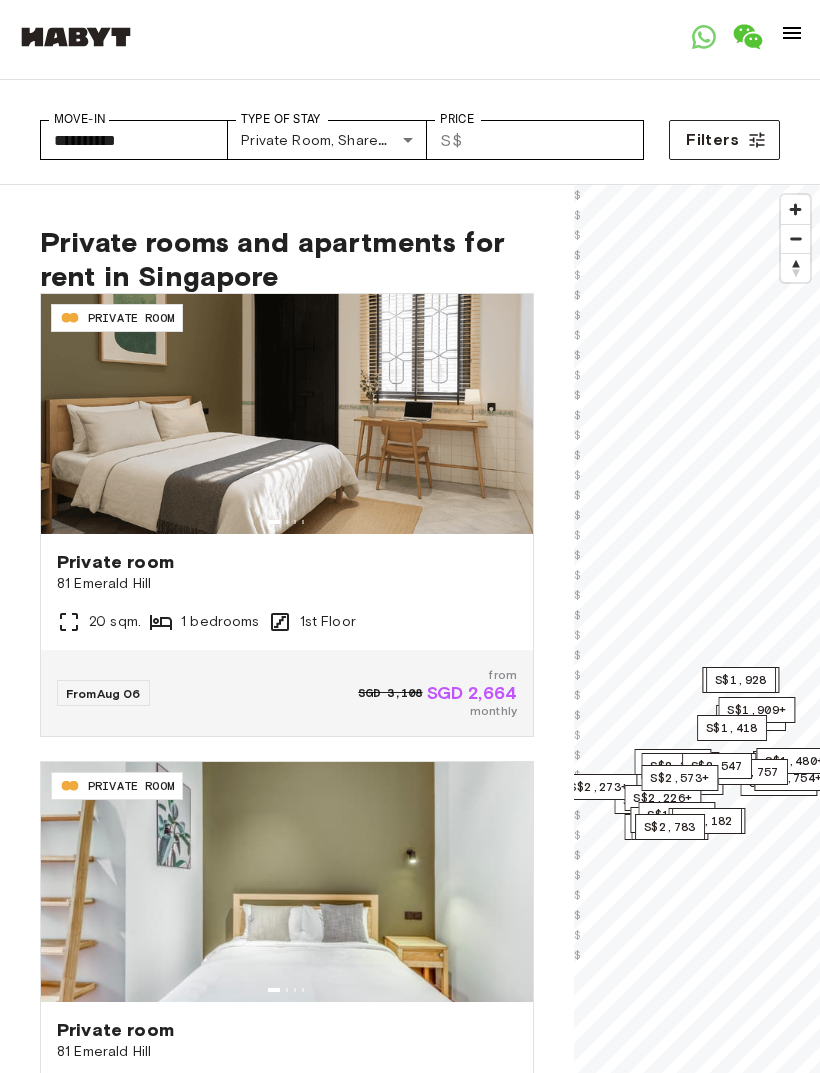 scroll, scrollTop: 528, scrollLeft: 0, axis: vertical 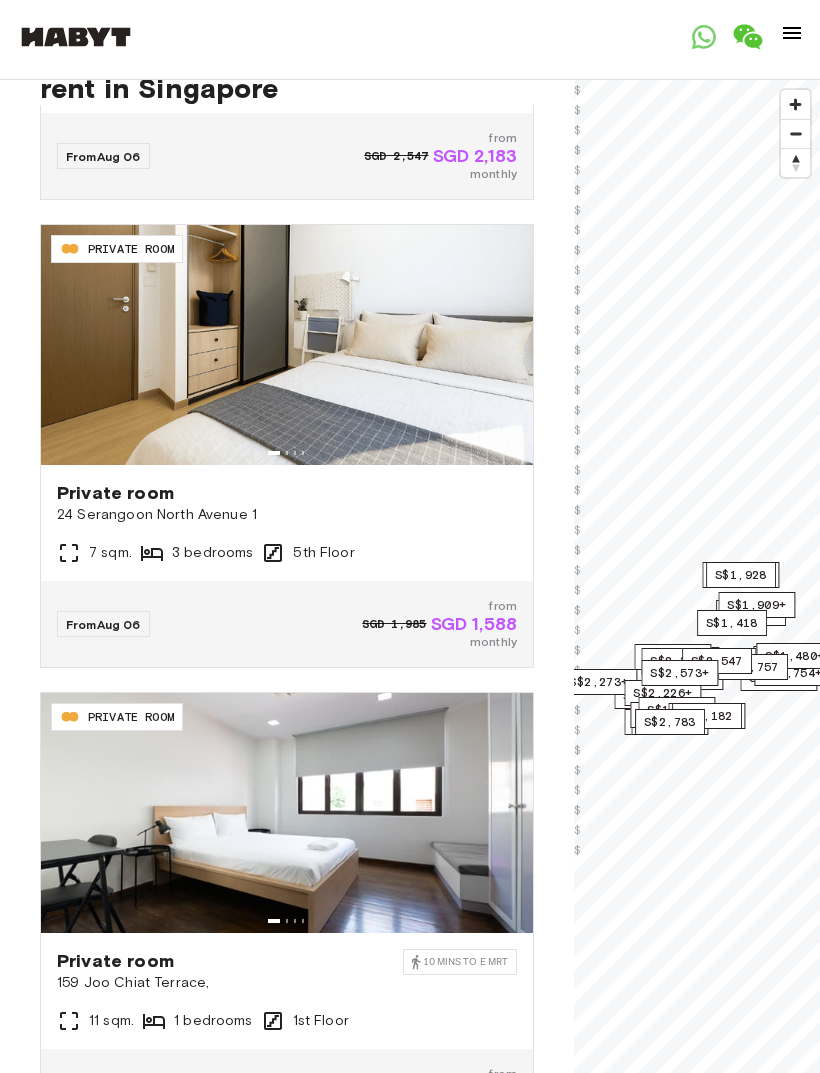click at bounding box center (287, 345) 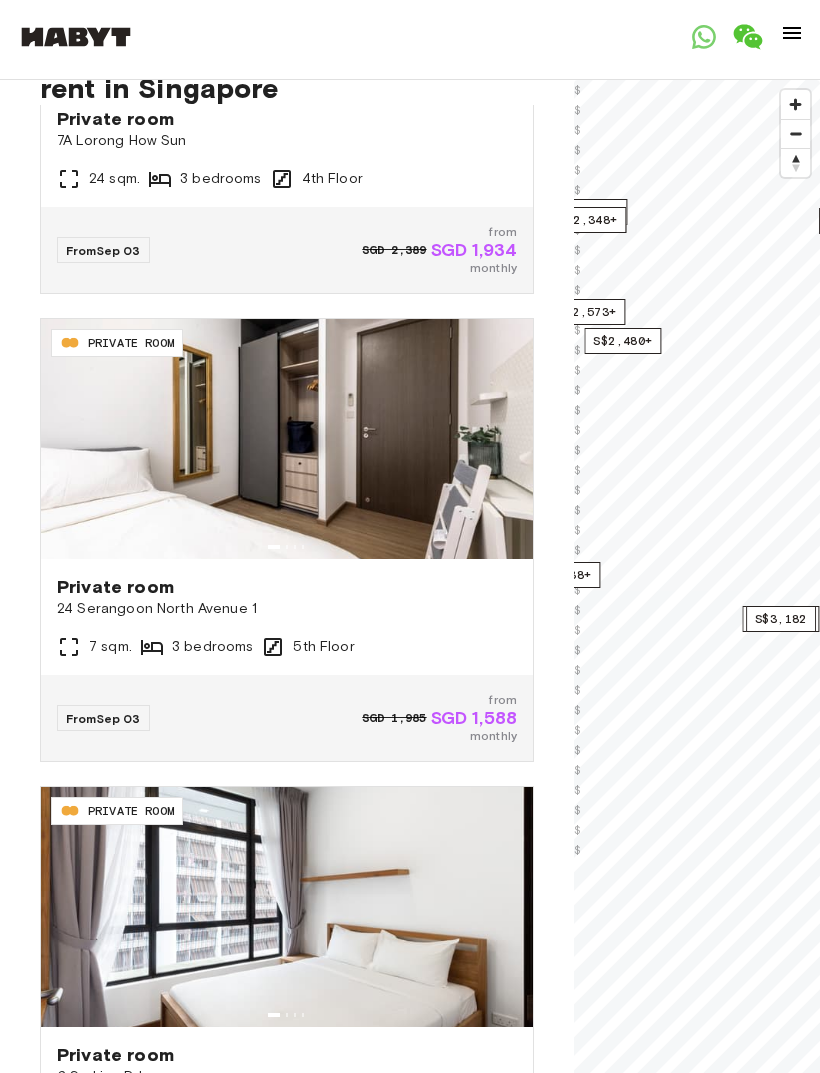scroll, scrollTop: 5463, scrollLeft: 0, axis: vertical 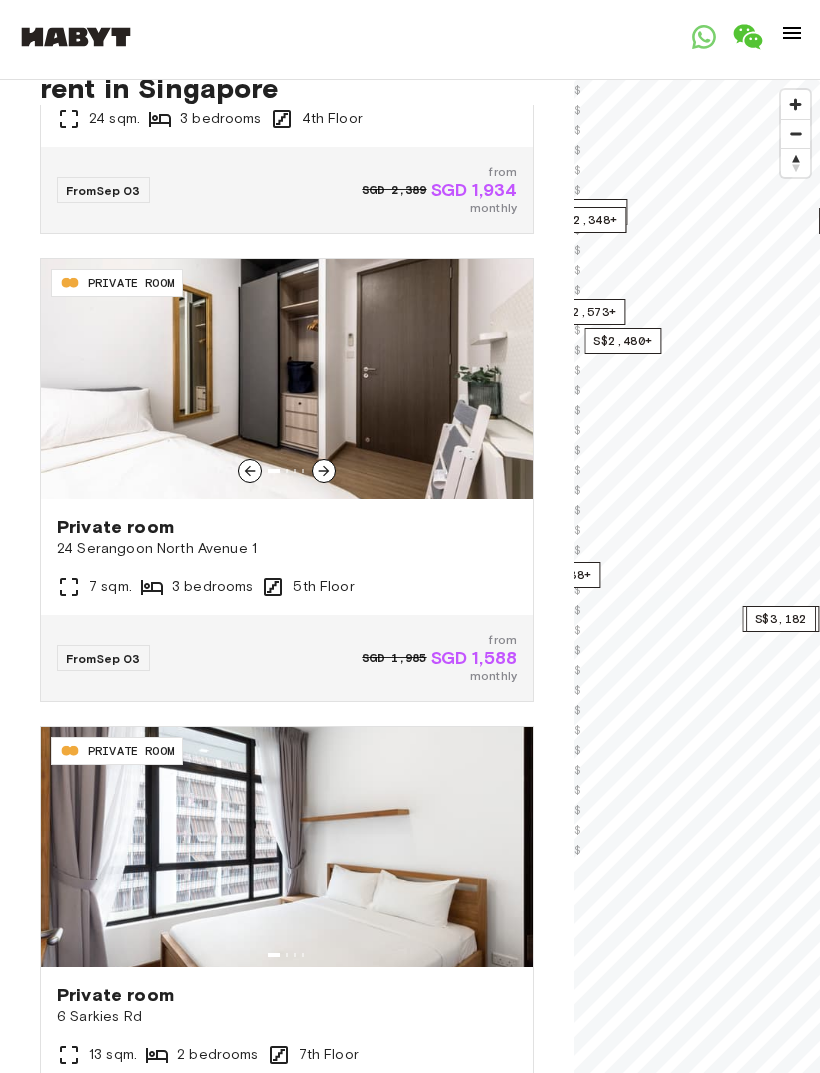 click at bounding box center (287, 379) 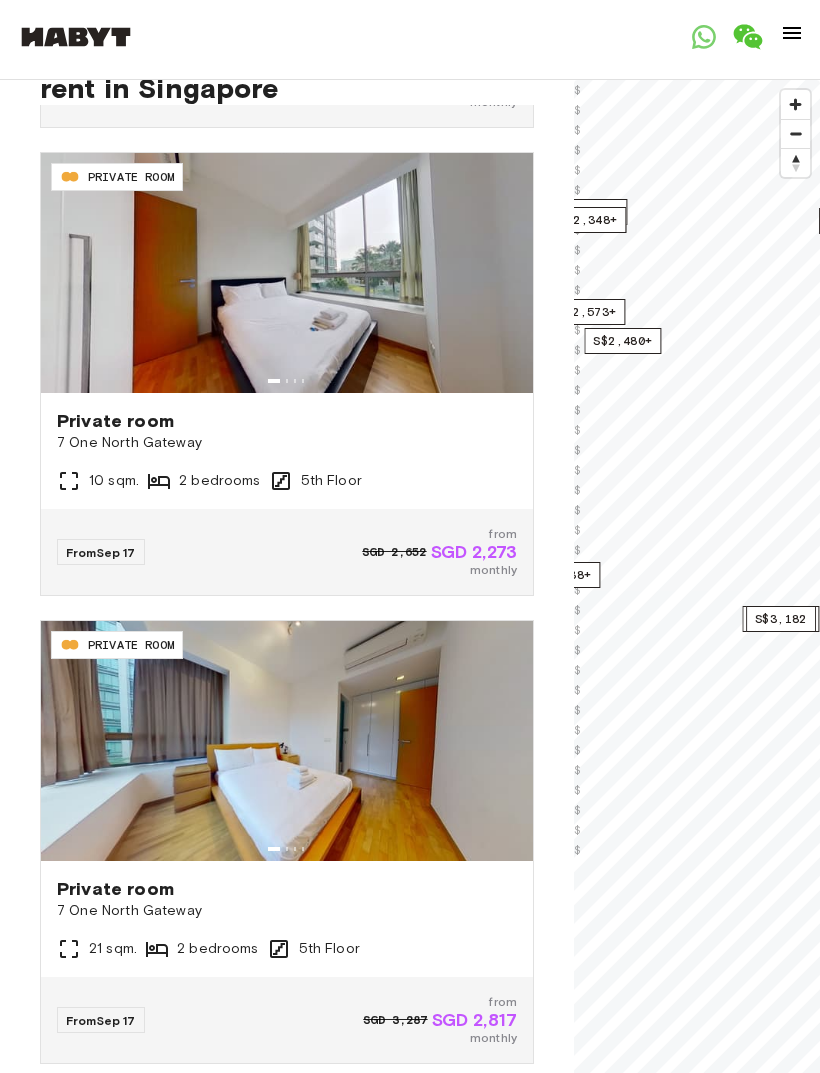 scroll, scrollTop: 8330, scrollLeft: 0, axis: vertical 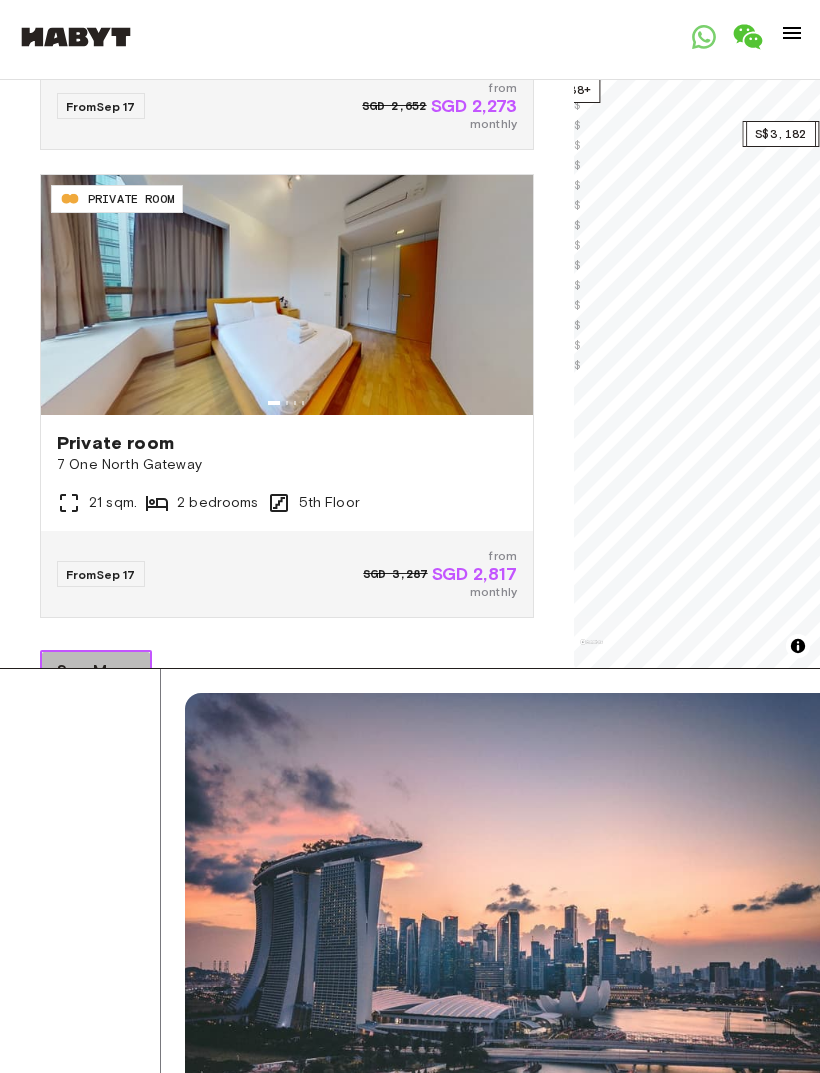 click on "See More" at bounding box center (96, 672) 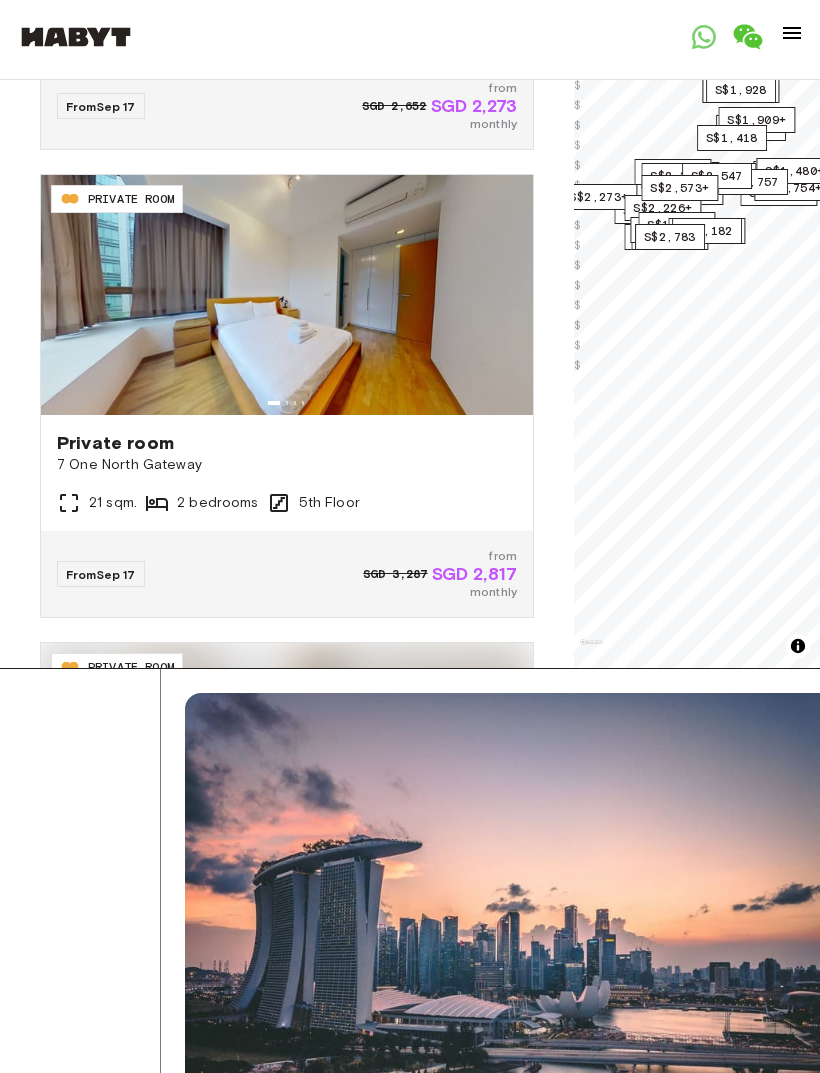 scroll, scrollTop: 698, scrollLeft: 0, axis: vertical 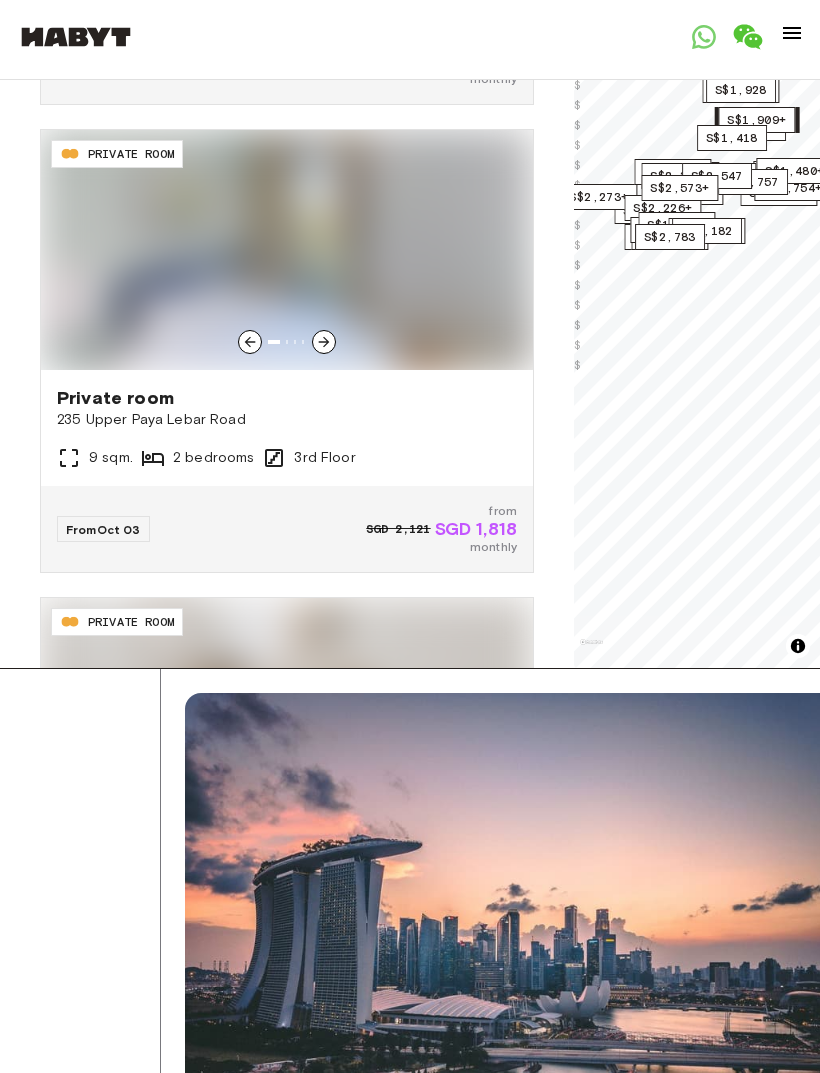 click on "From  Oct 03 SGD 2,121 from SGD 1,818 monthly" at bounding box center (287, 529) 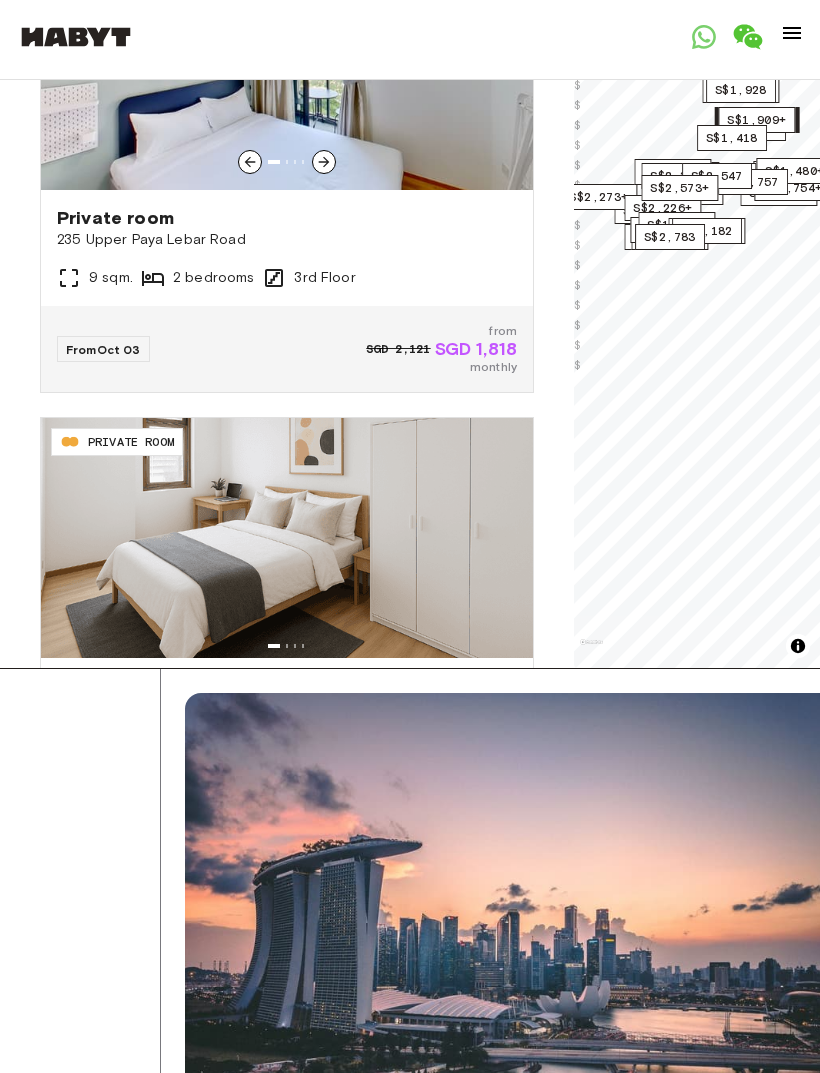 scroll, scrollTop: 11871, scrollLeft: 0, axis: vertical 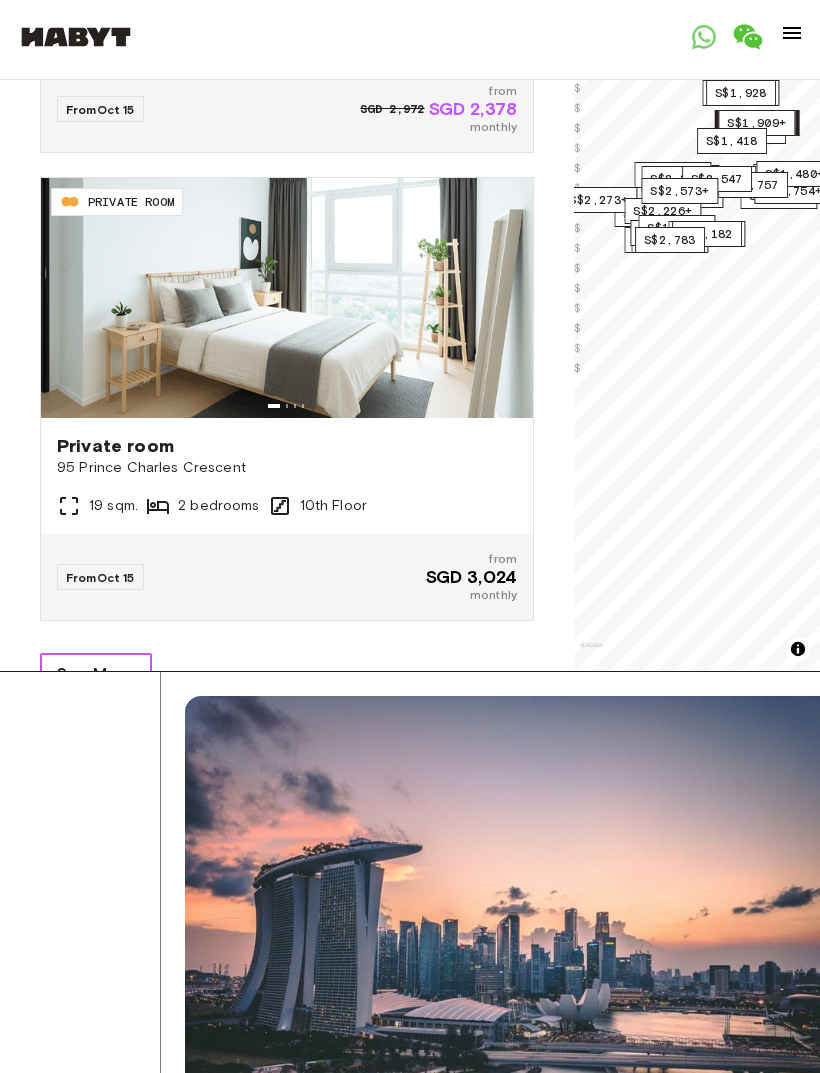 click on "See More" at bounding box center (96, 674) 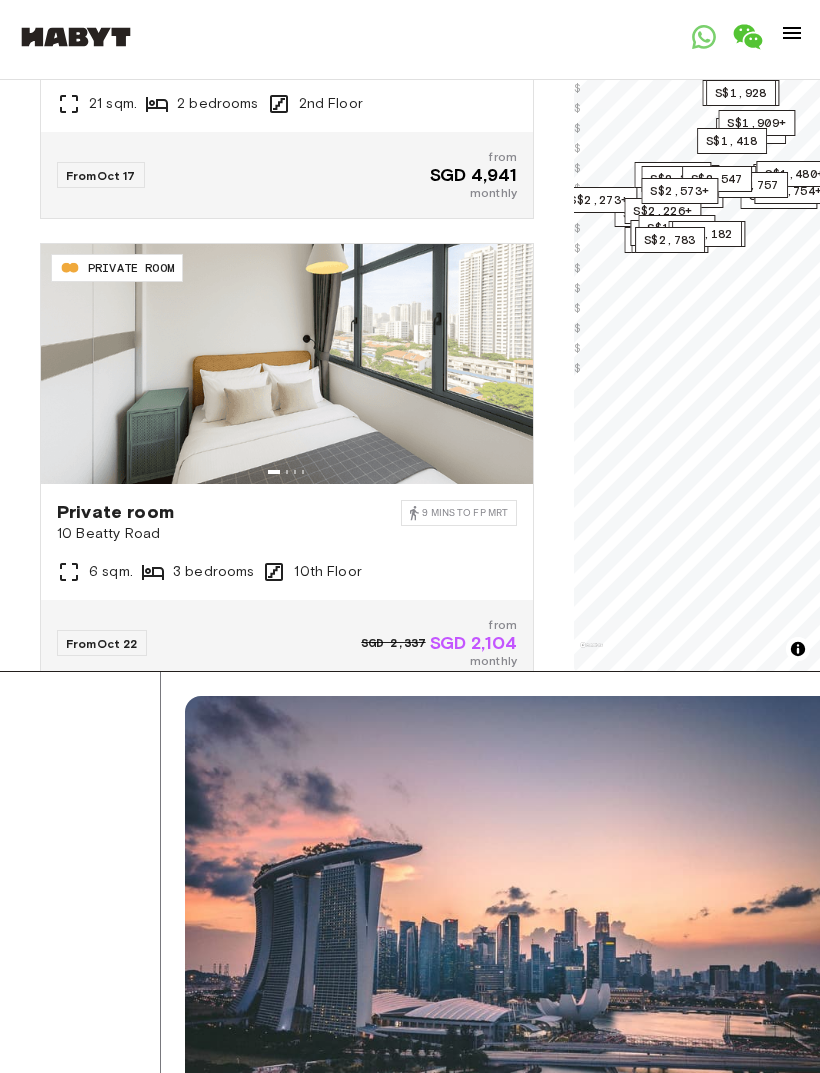 scroll, scrollTop: 20415, scrollLeft: 0, axis: vertical 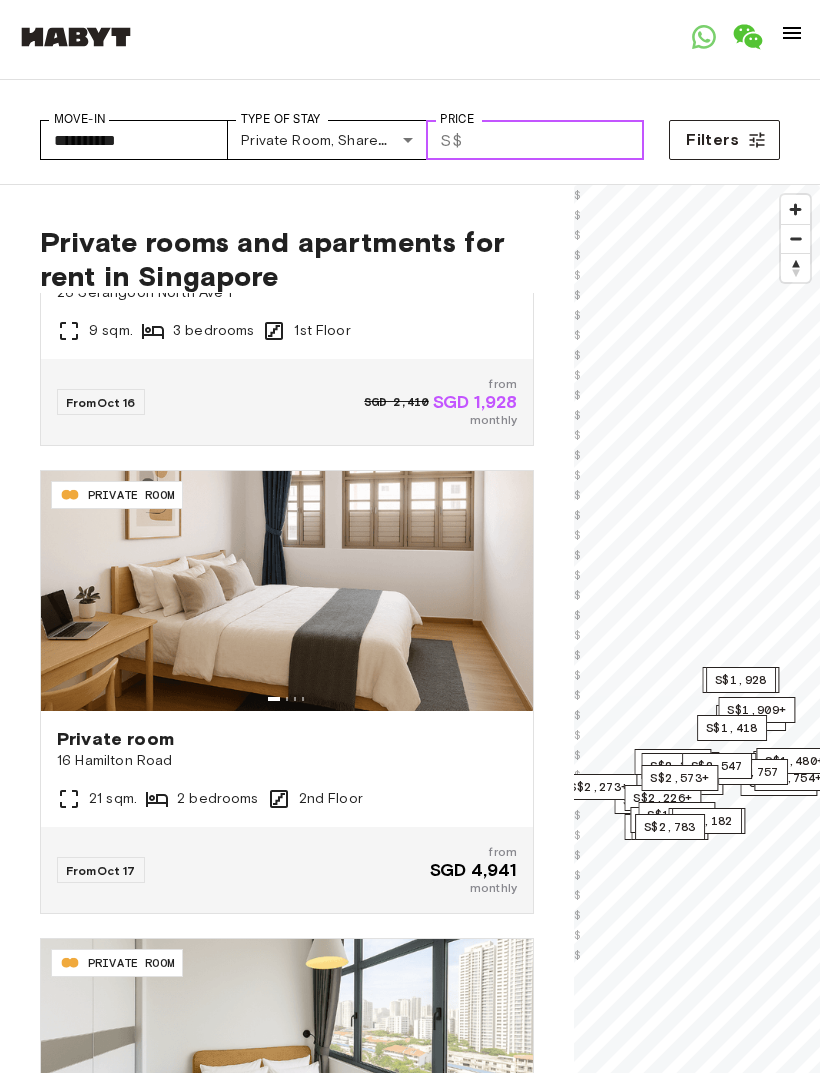 click on "Price" at bounding box center (557, 140) 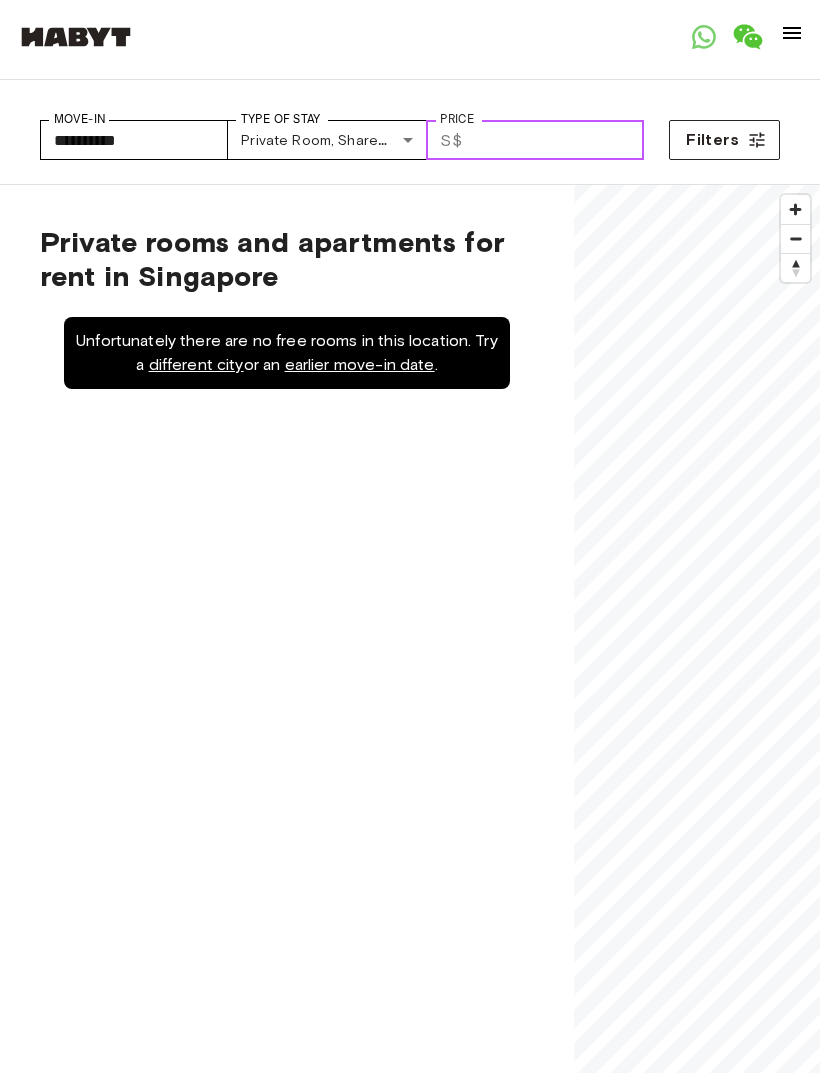 scroll, scrollTop: 0, scrollLeft: 0, axis: both 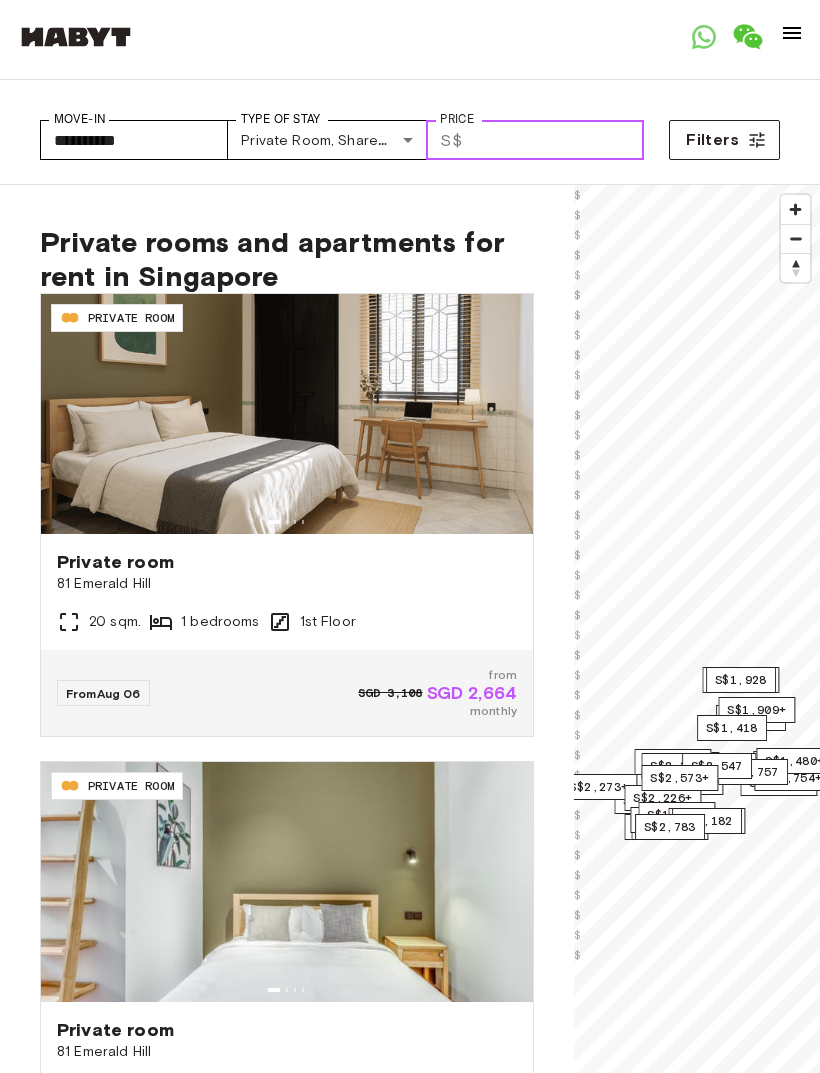 type on "****" 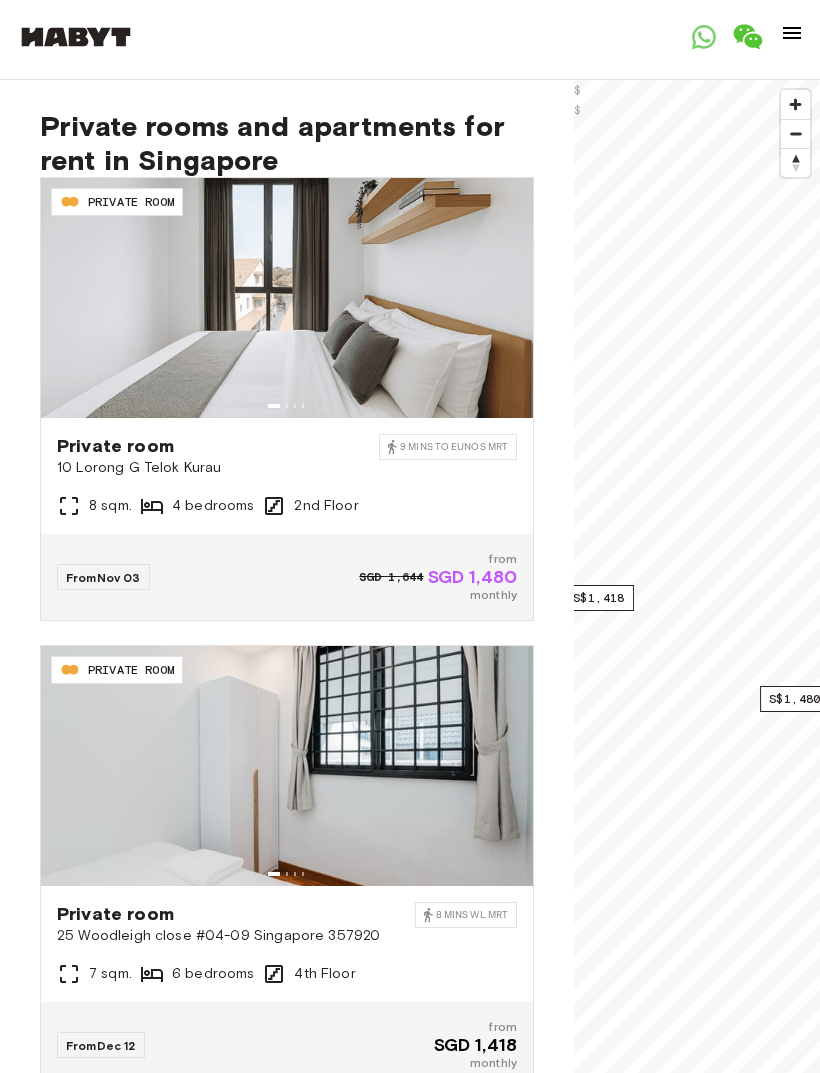 scroll, scrollTop: 83, scrollLeft: 0, axis: vertical 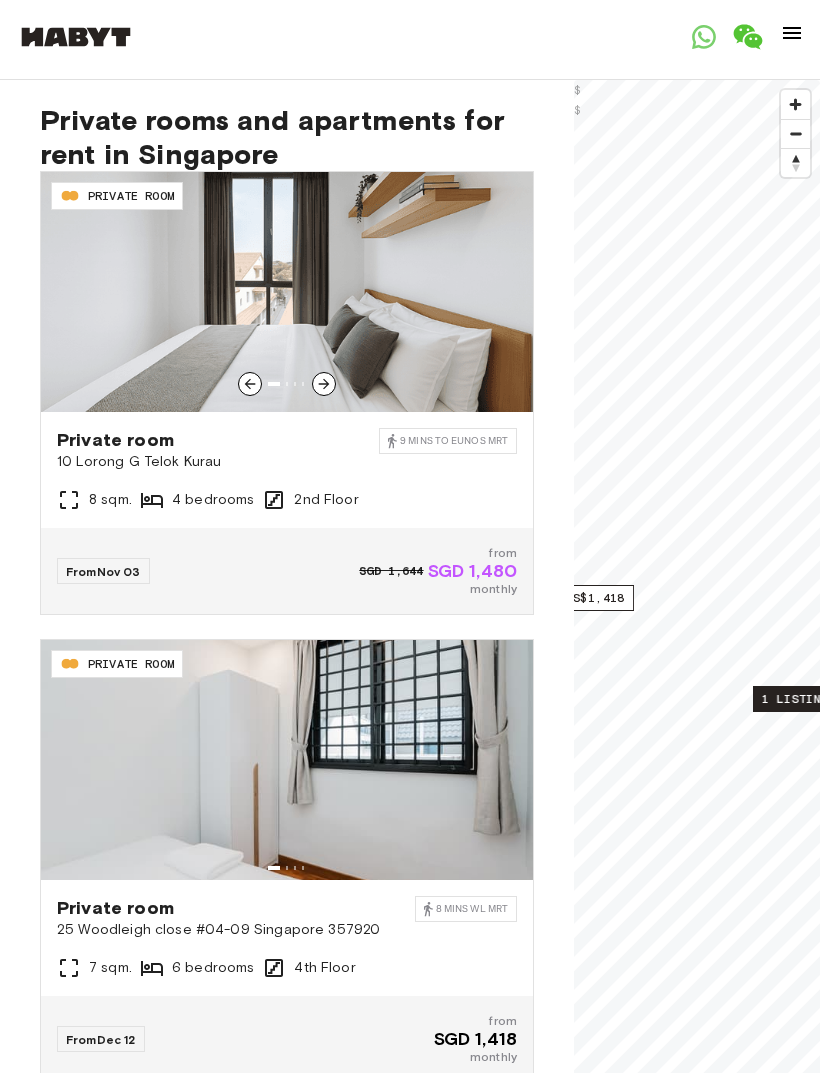 click at bounding box center (287, 292) 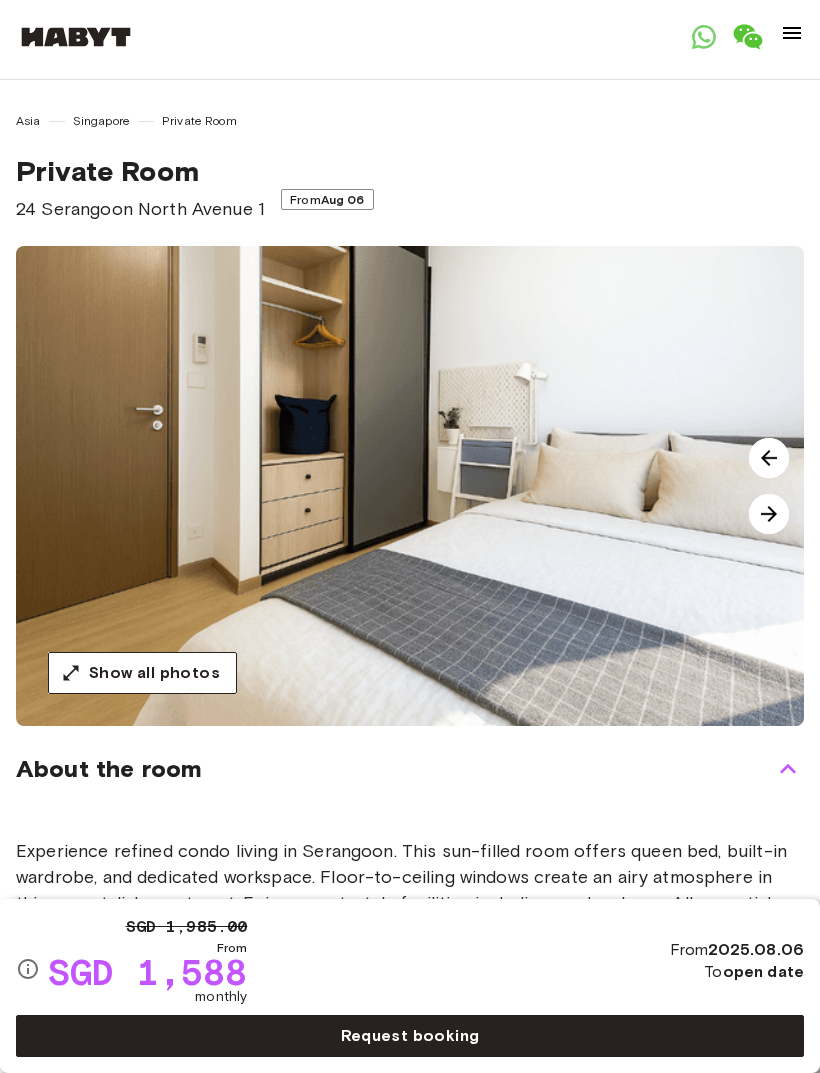 scroll, scrollTop: 0, scrollLeft: 0, axis: both 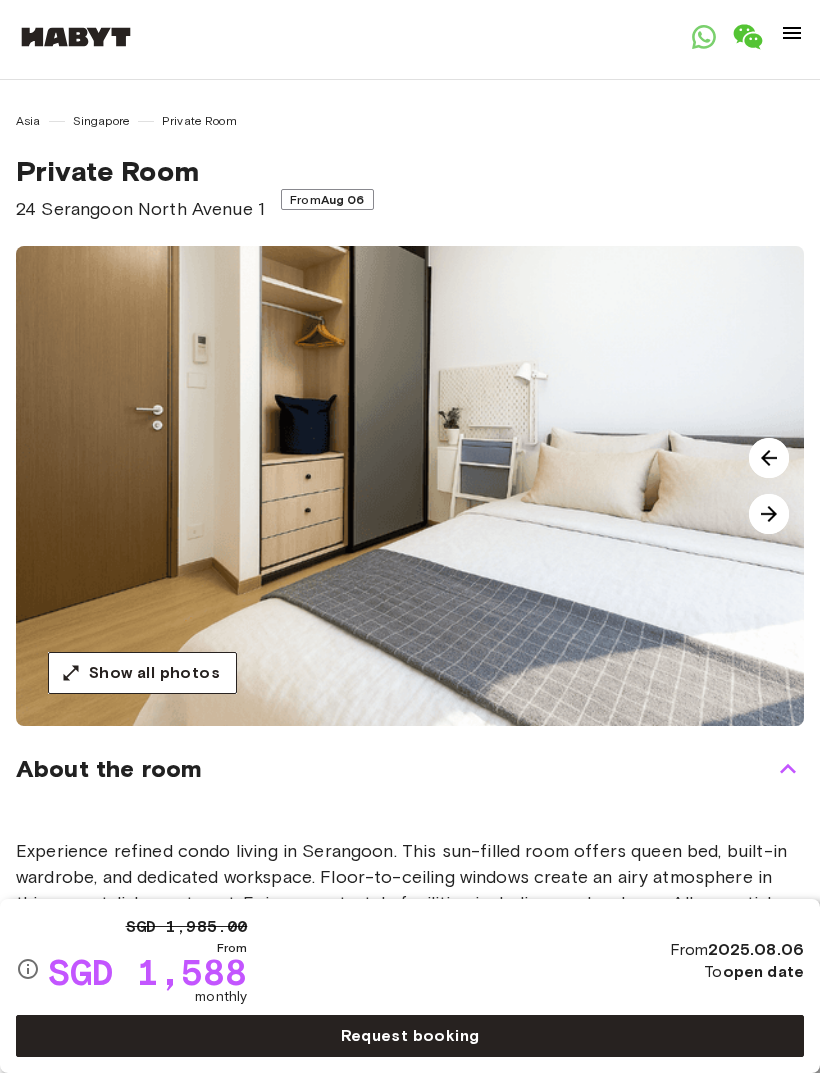 click at bounding box center [769, 514] 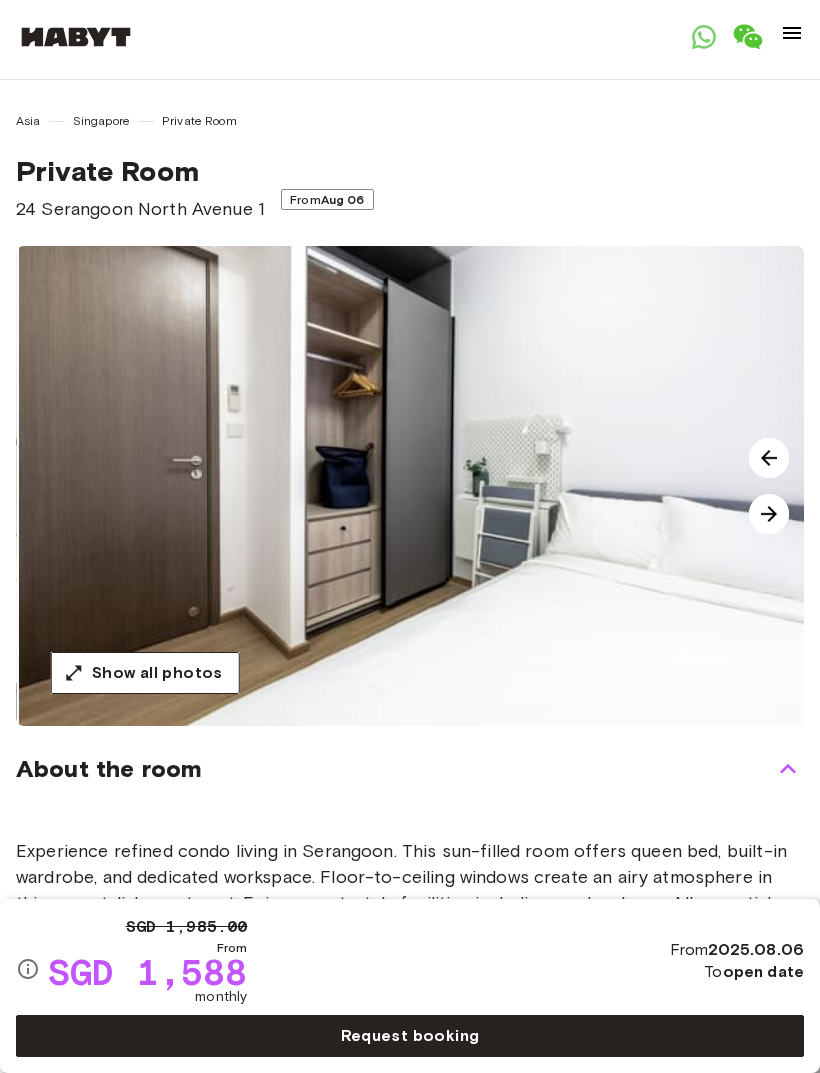 click at bounding box center [769, 514] 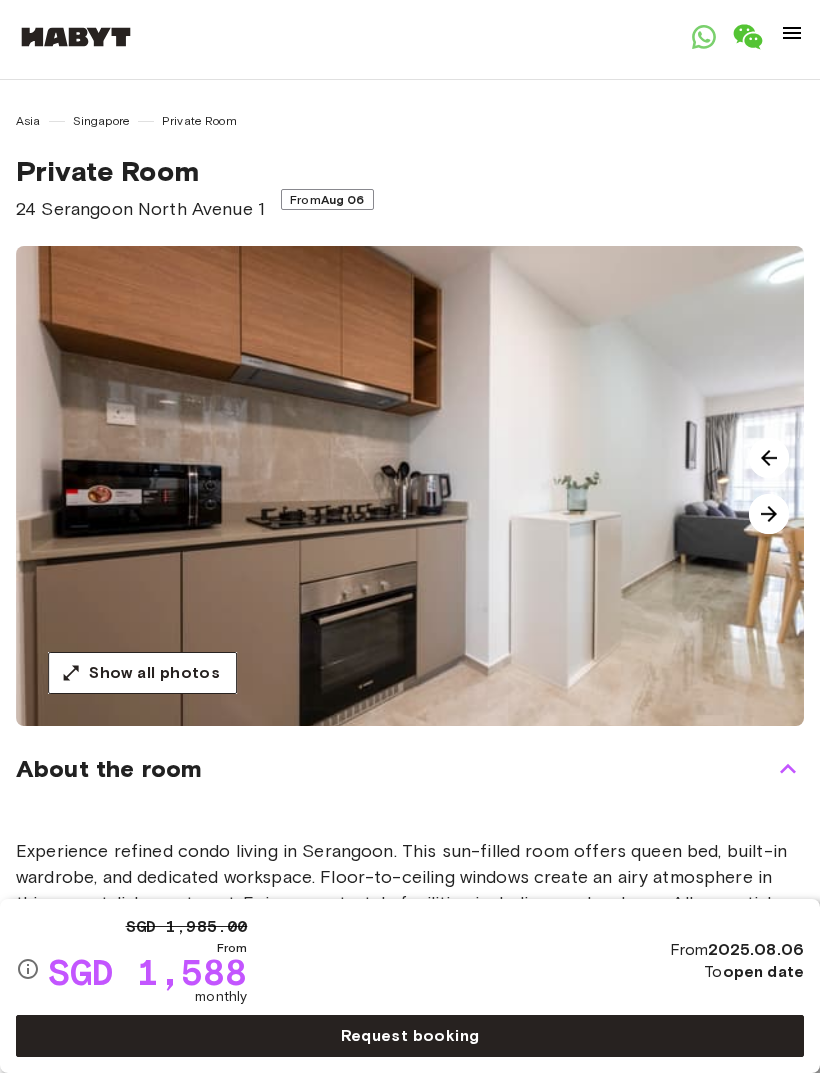 click at bounding box center [769, 514] 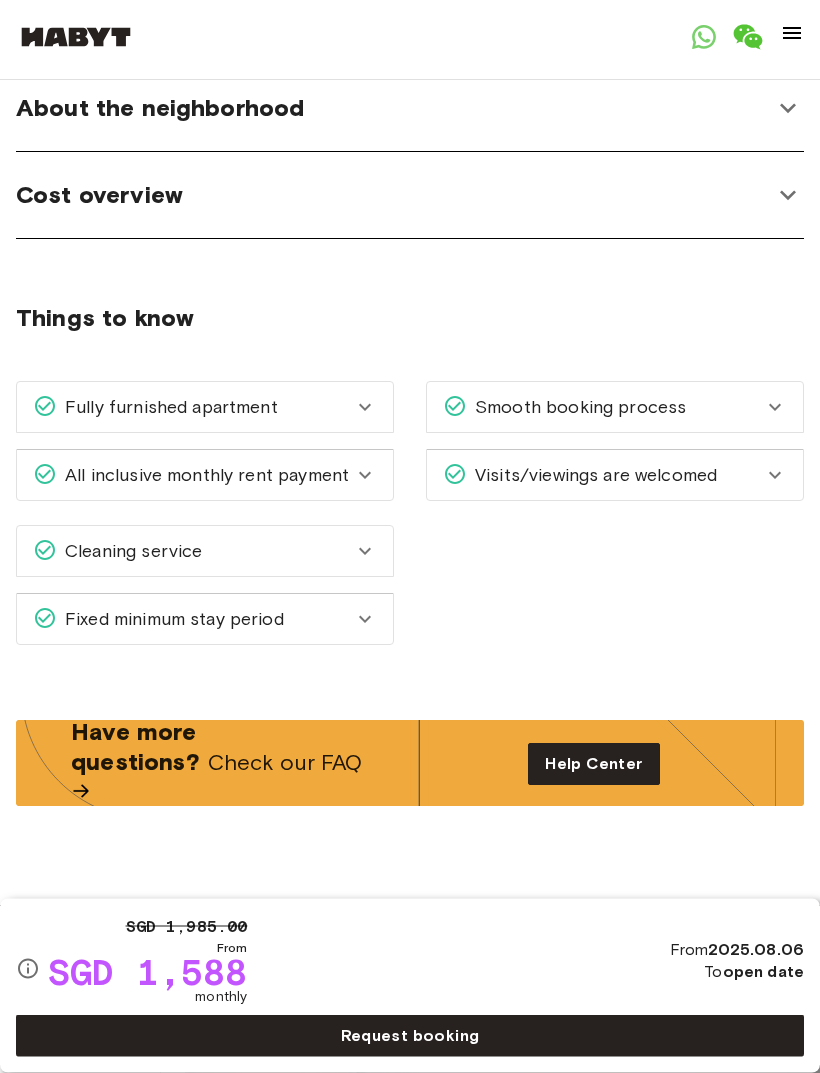 scroll, scrollTop: 1332, scrollLeft: 0, axis: vertical 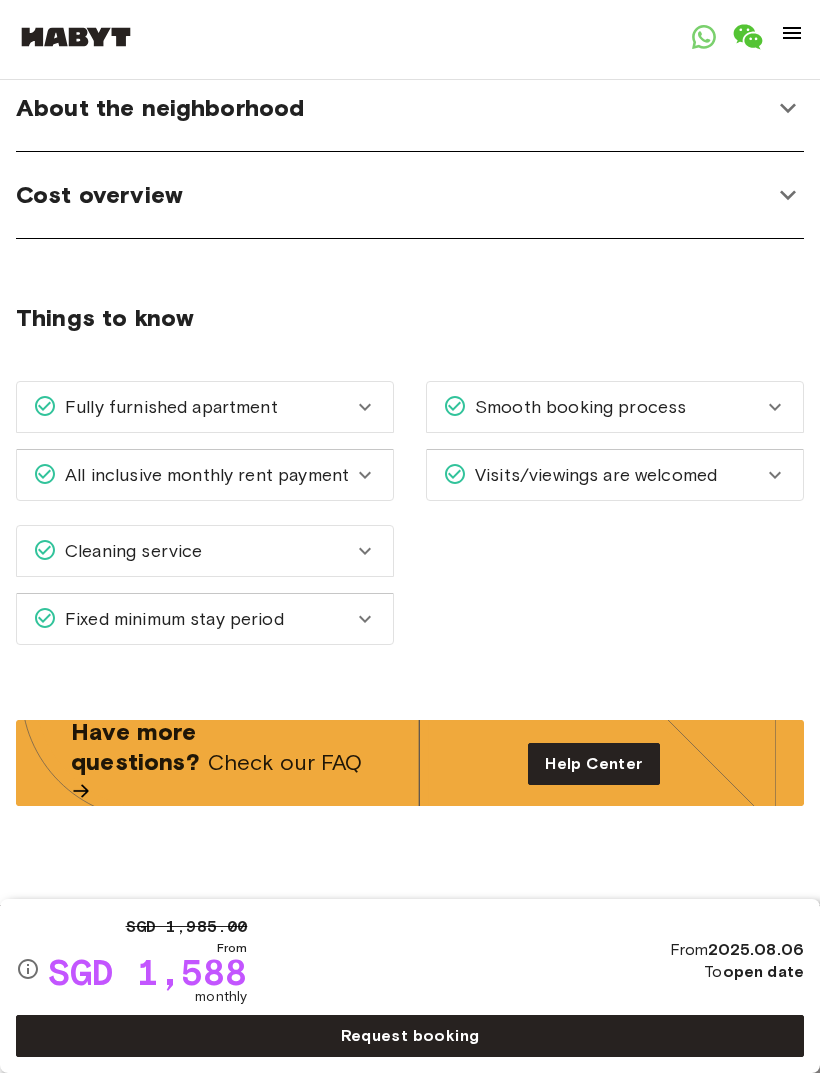 click on "Cost overview" at bounding box center (394, 195) 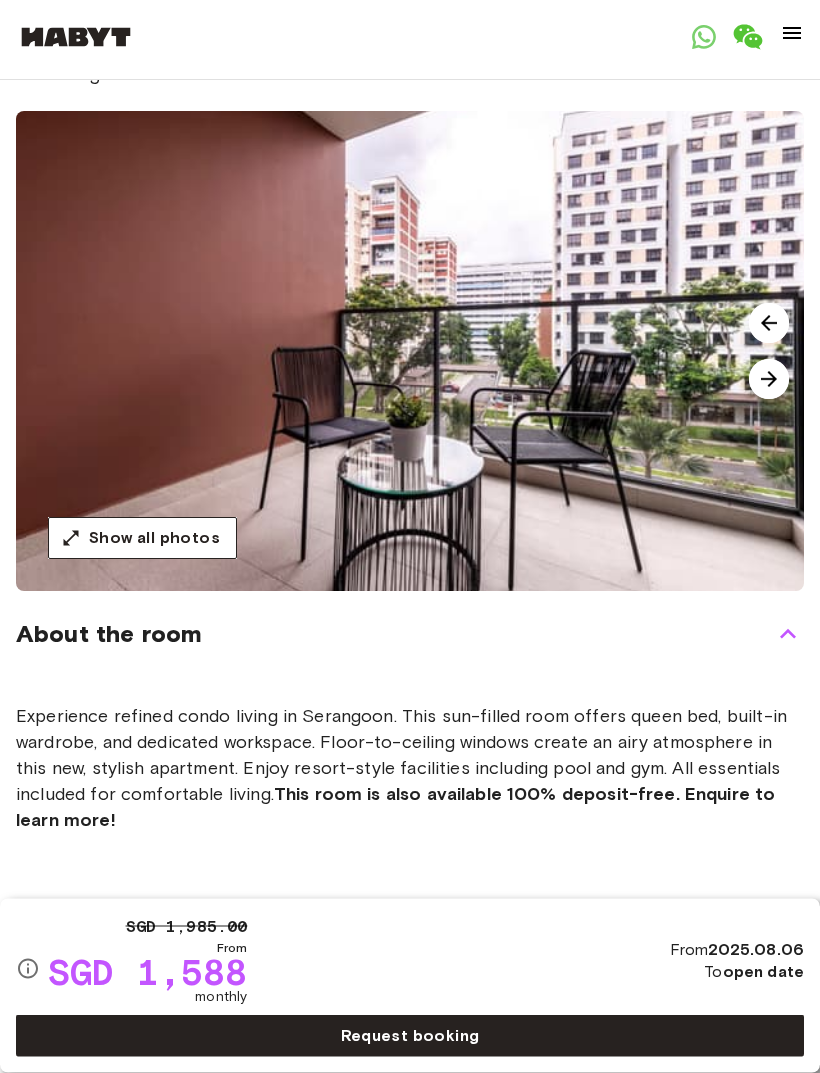 scroll, scrollTop: 0, scrollLeft: 0, axis: both 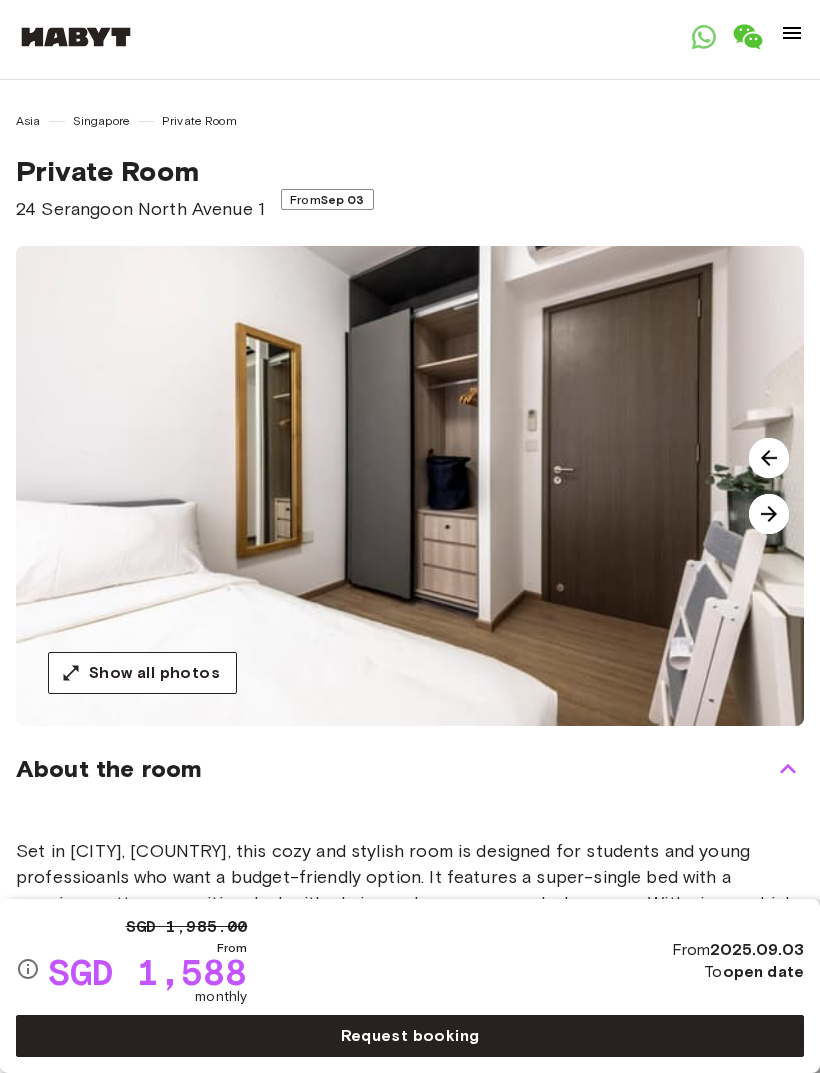 click at bounding box center [769, 458] 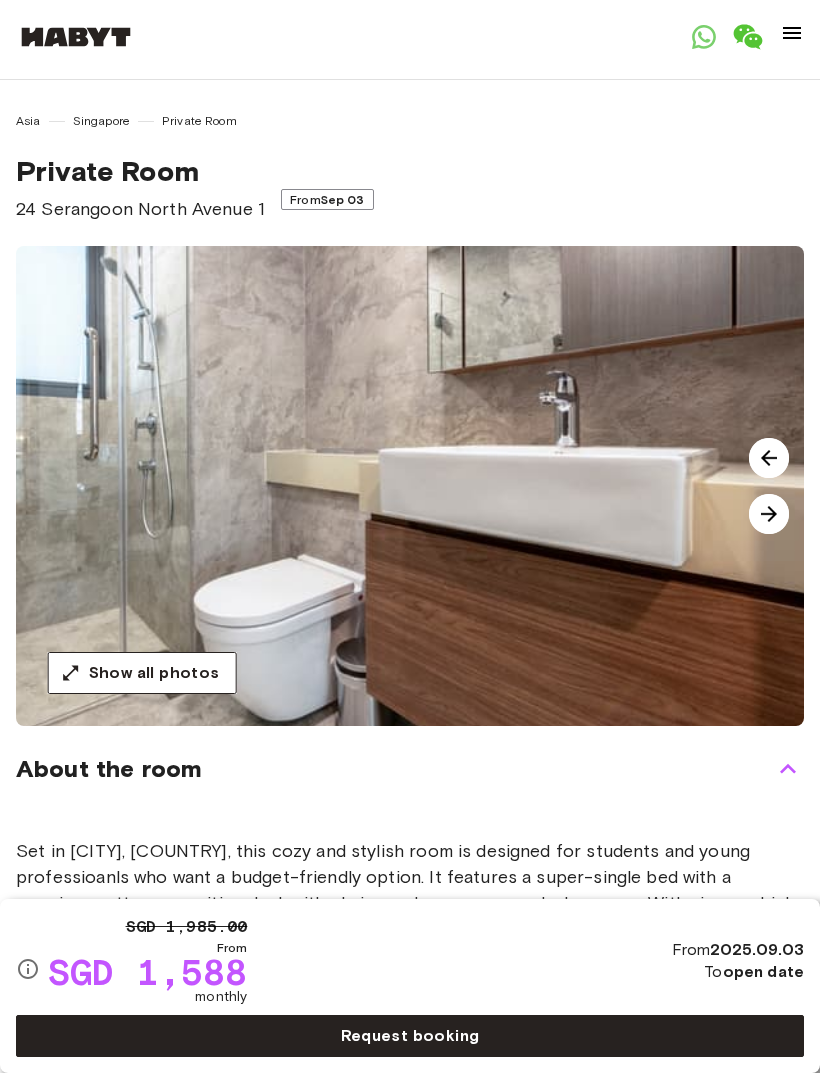 click at bounding box center (769, 458) 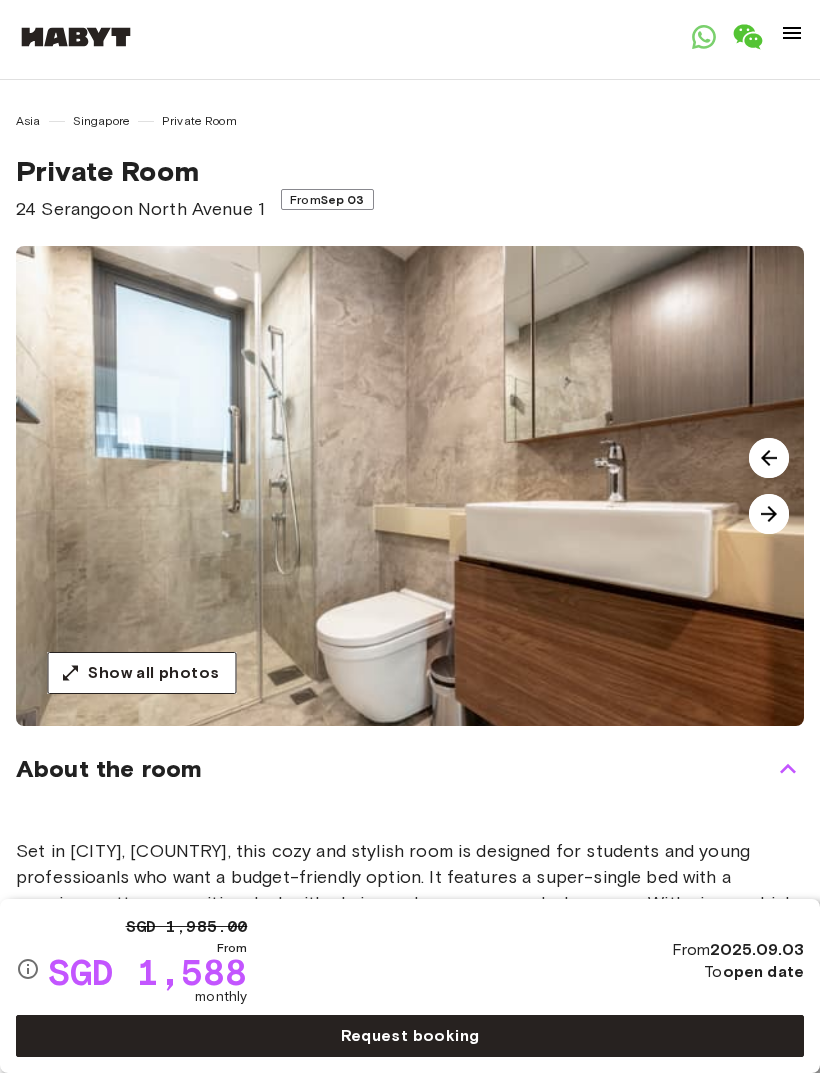 click at bounding box center (769, 458) 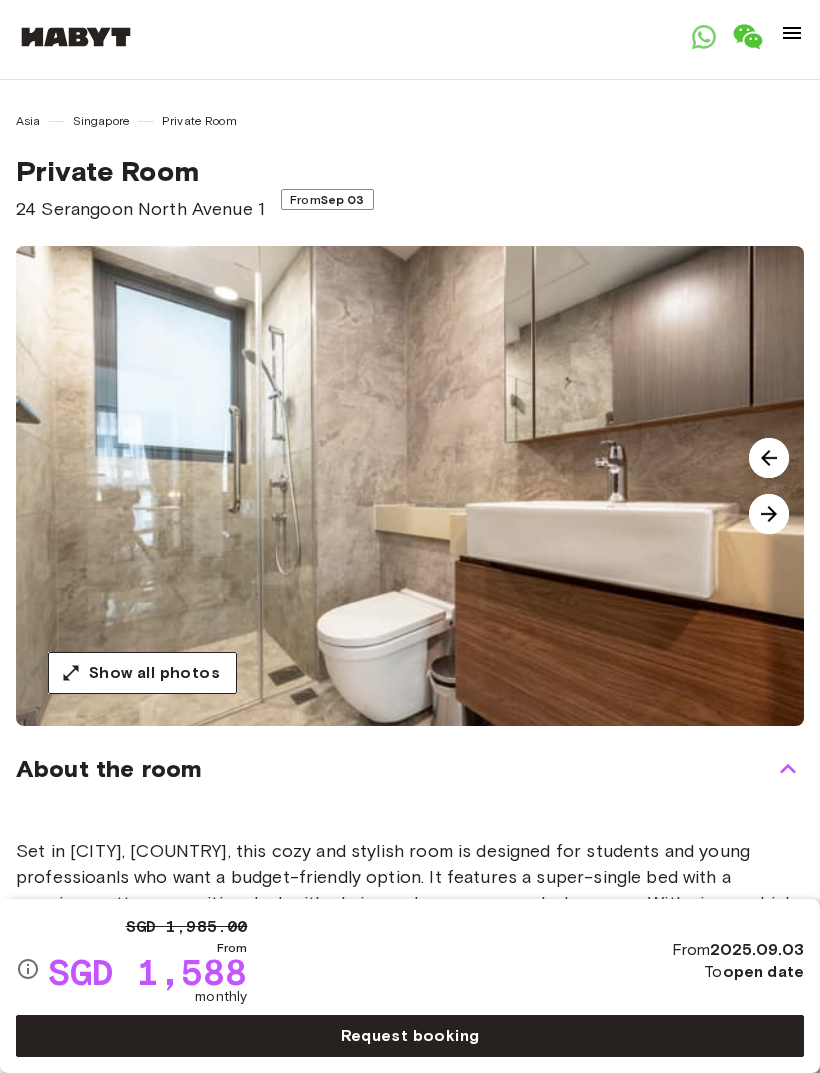 click at bounding box center (426, 486) 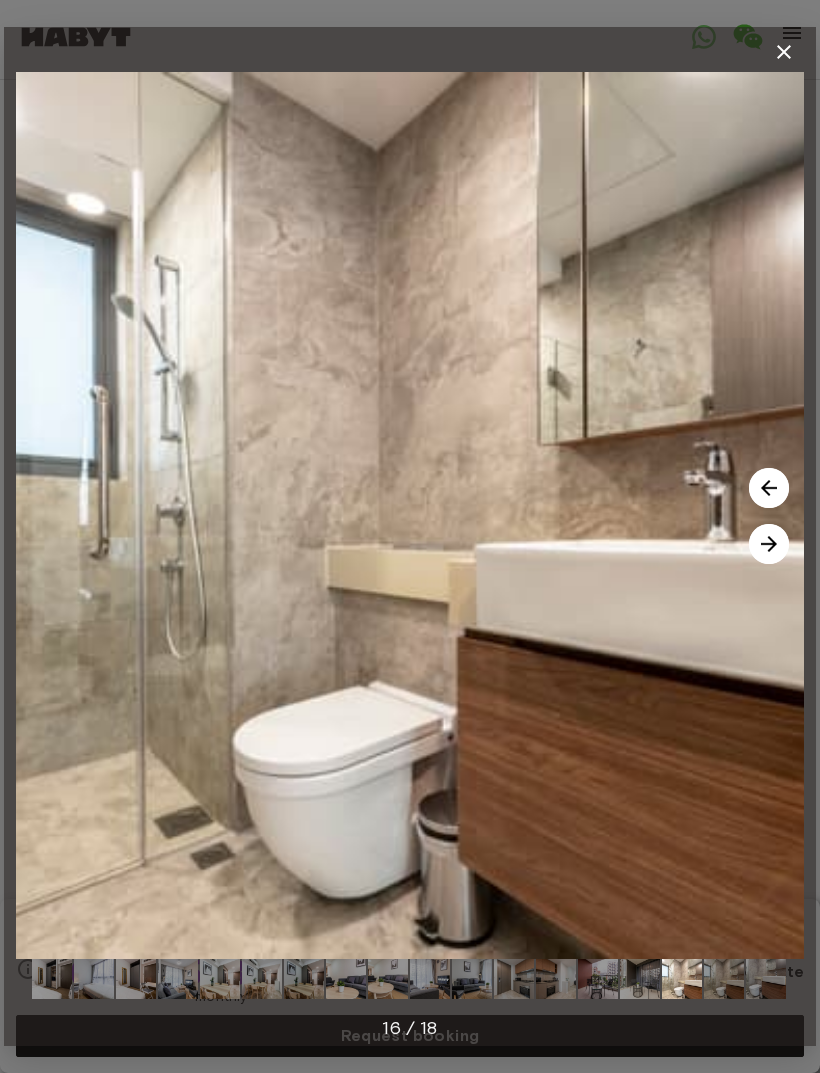 click at bounding box center (410, 515) 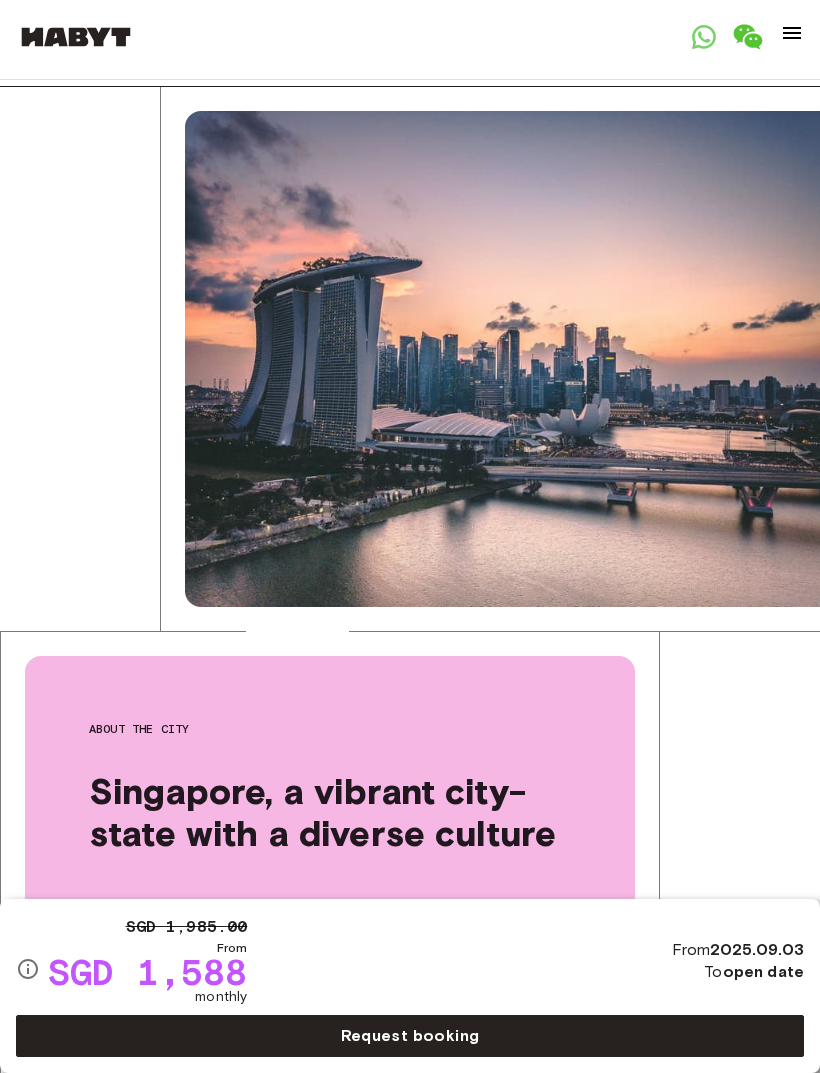 scroll, scrollTop: 1821, scrollLeft: 0, axis: vertical 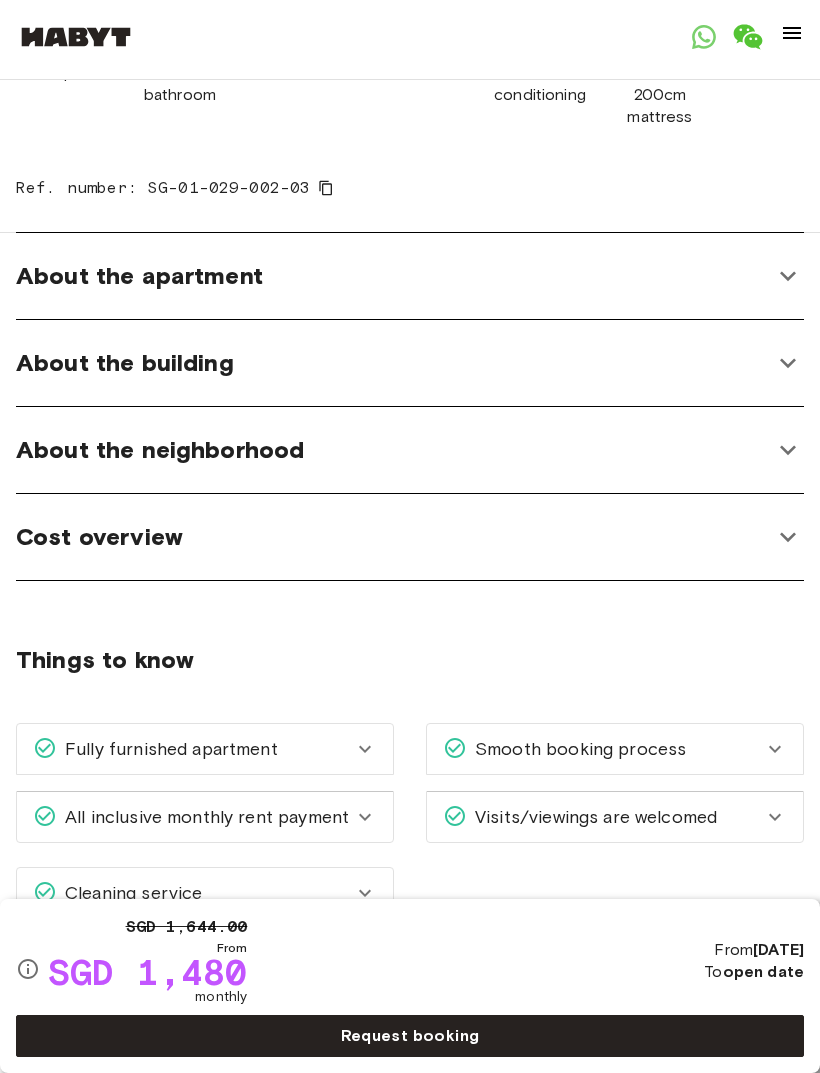 click on "Cost overview" at bounding box center (99, 537) 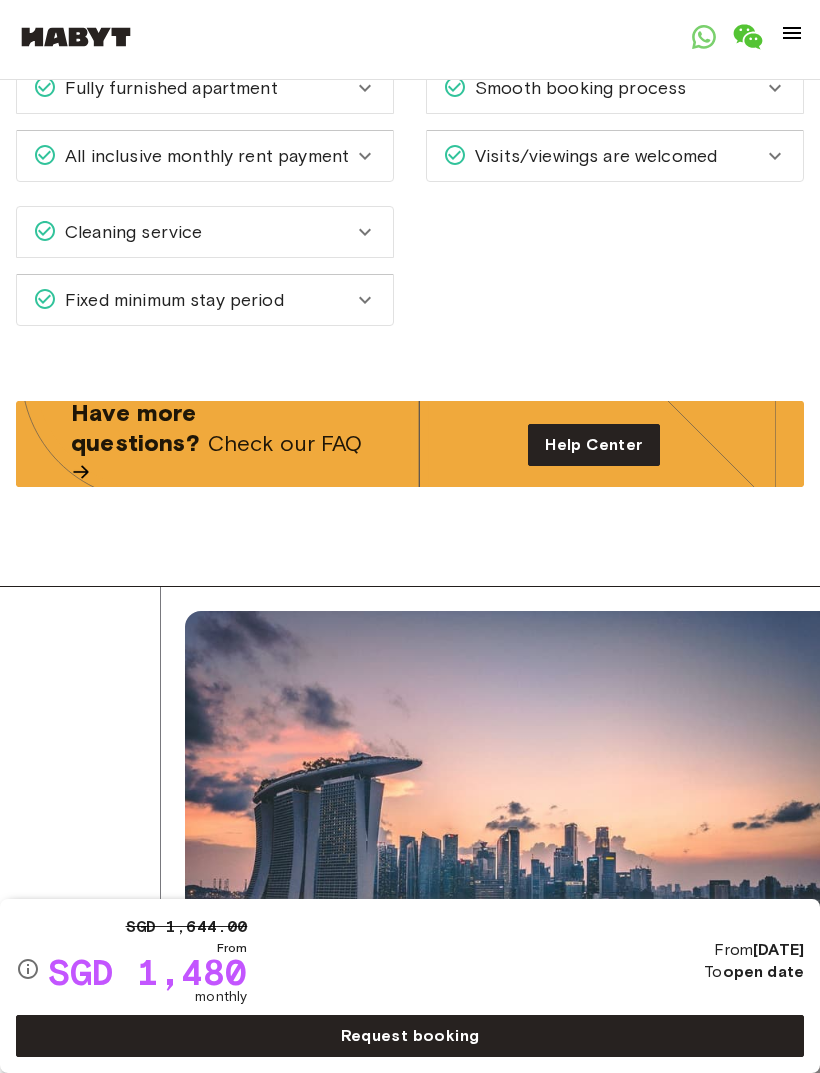 scroll, scrollTop: 2062, scrollLeft: 0, axis: vertical 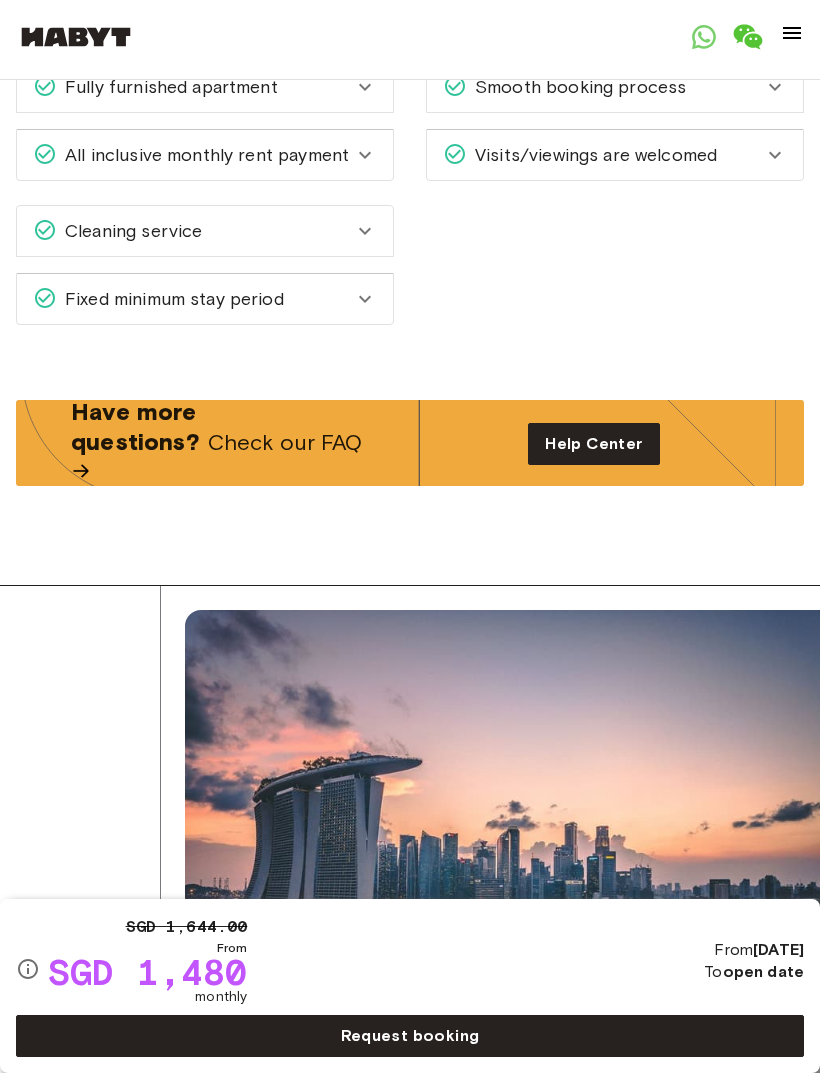 click on "Fixed minimum stay period" at bounding box center [170, 299] 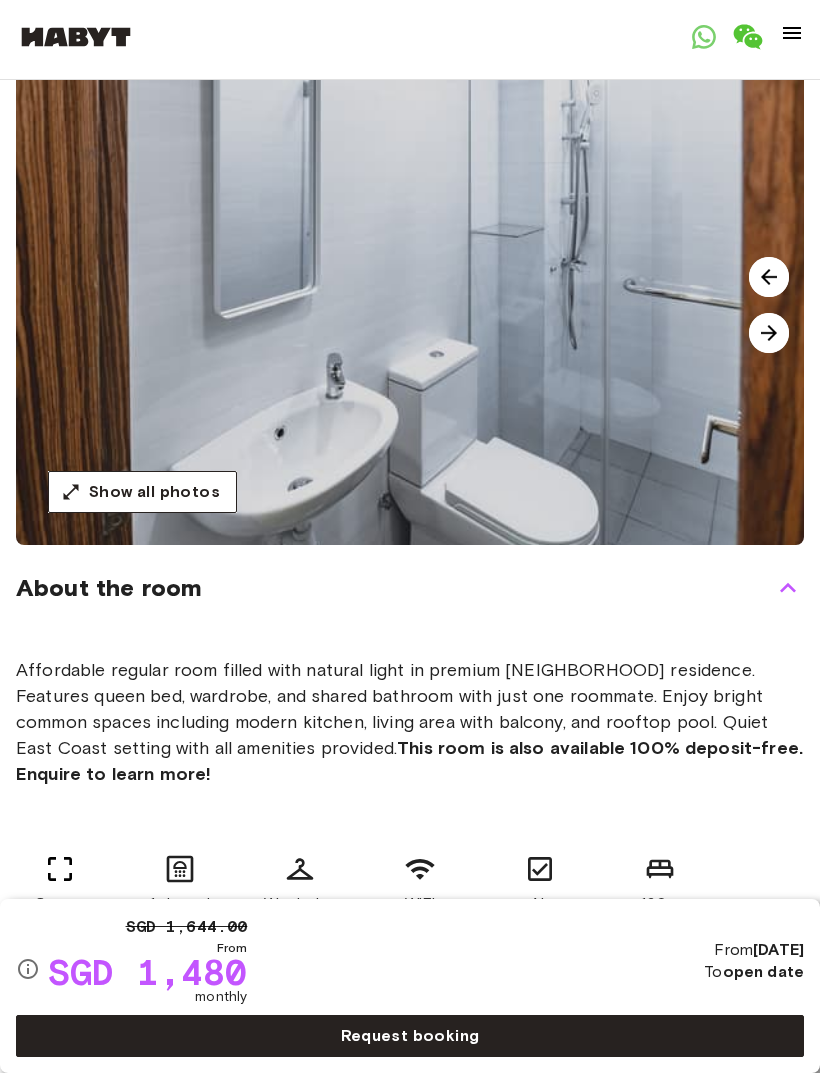 scroll, scrollTop: 0, scrollLeft: 0, axis: both 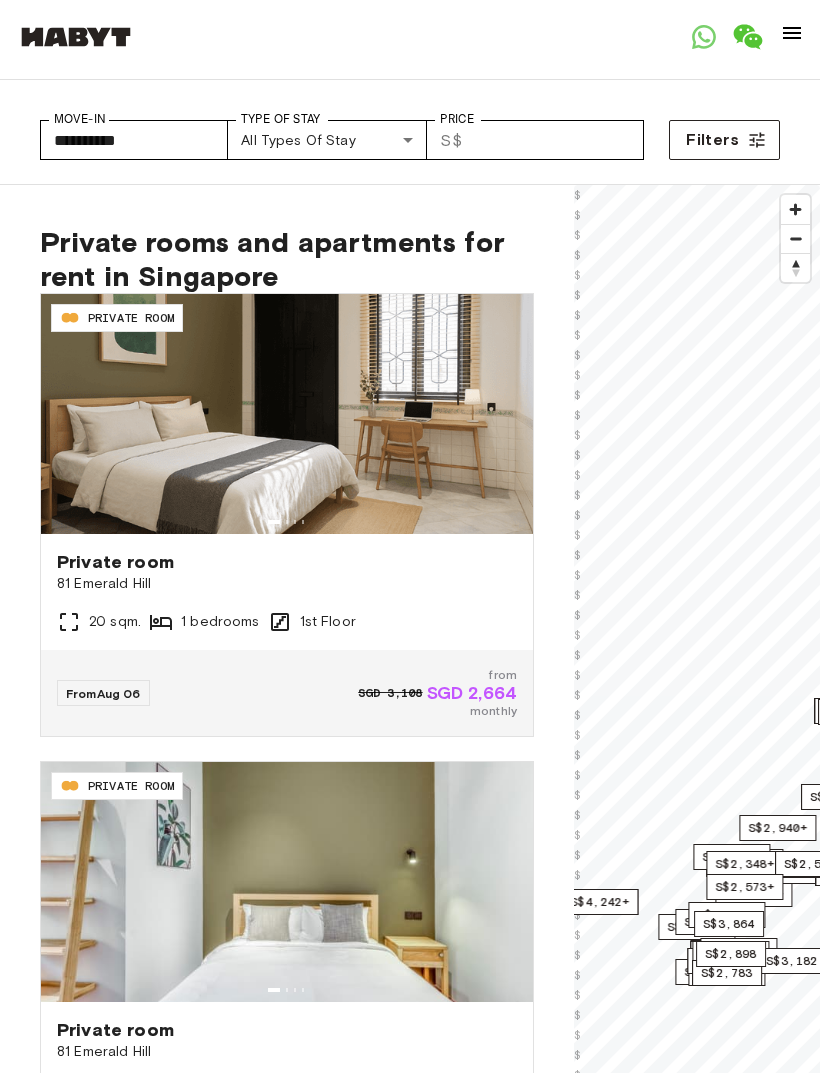 type on "**********" 